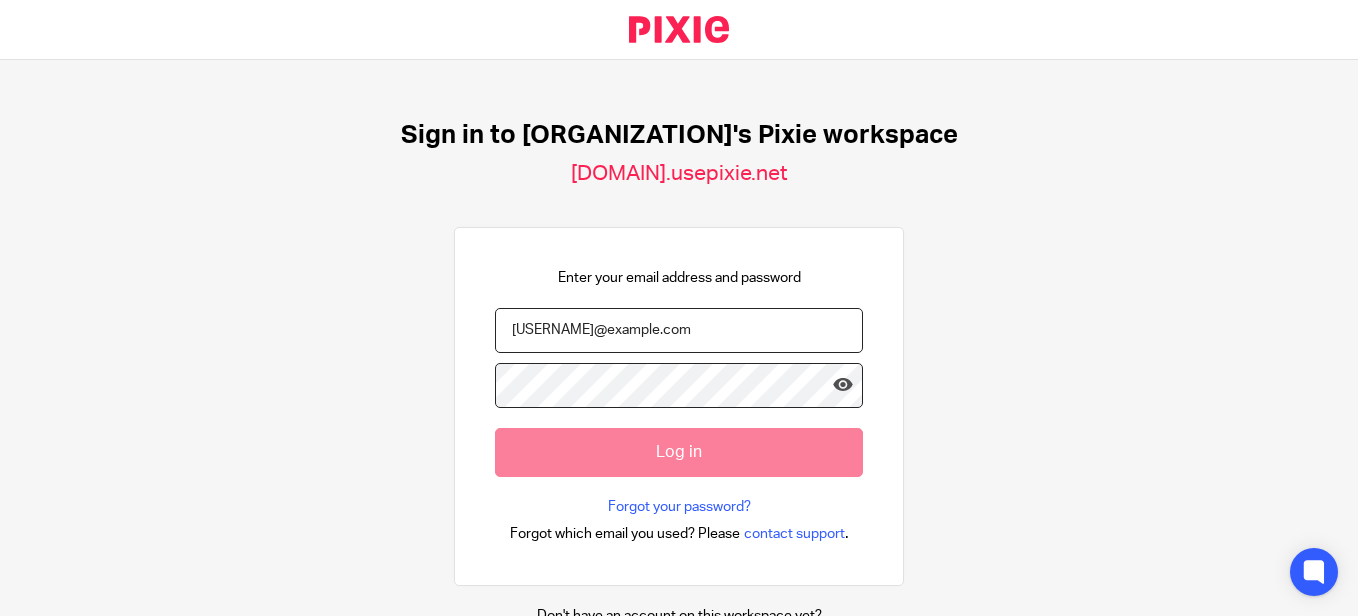 scroll, scrollTop: 0, scrollLeft: 0, axis: both 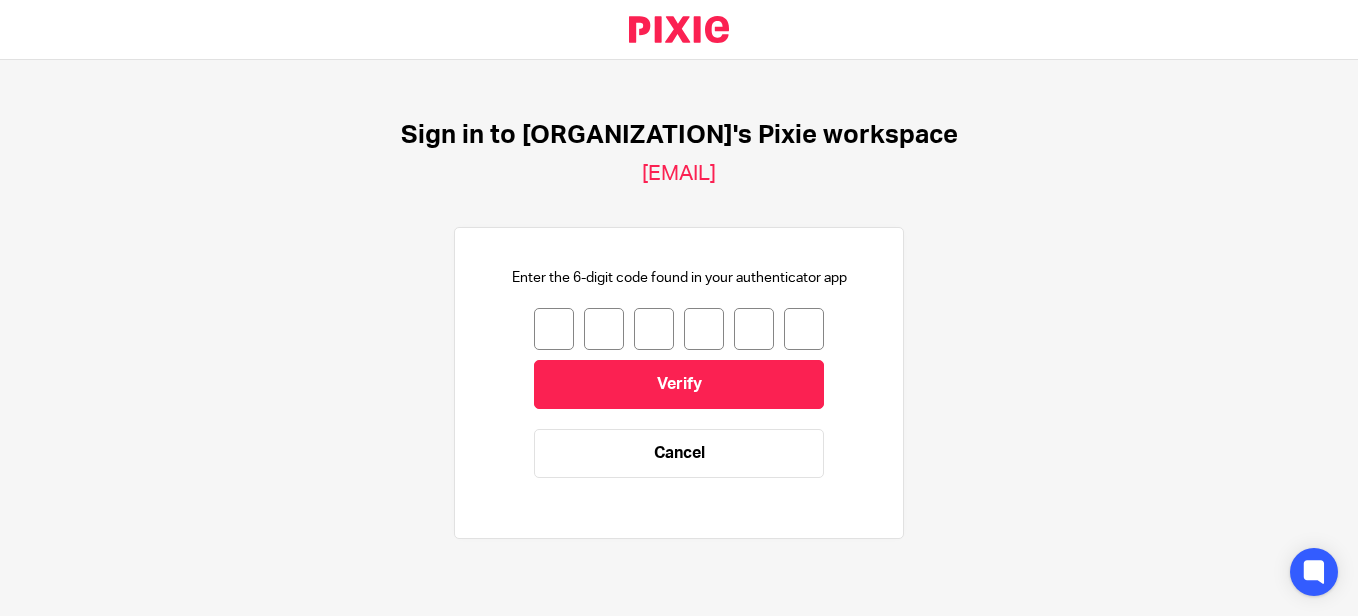 click at bounding box center (554, 329) 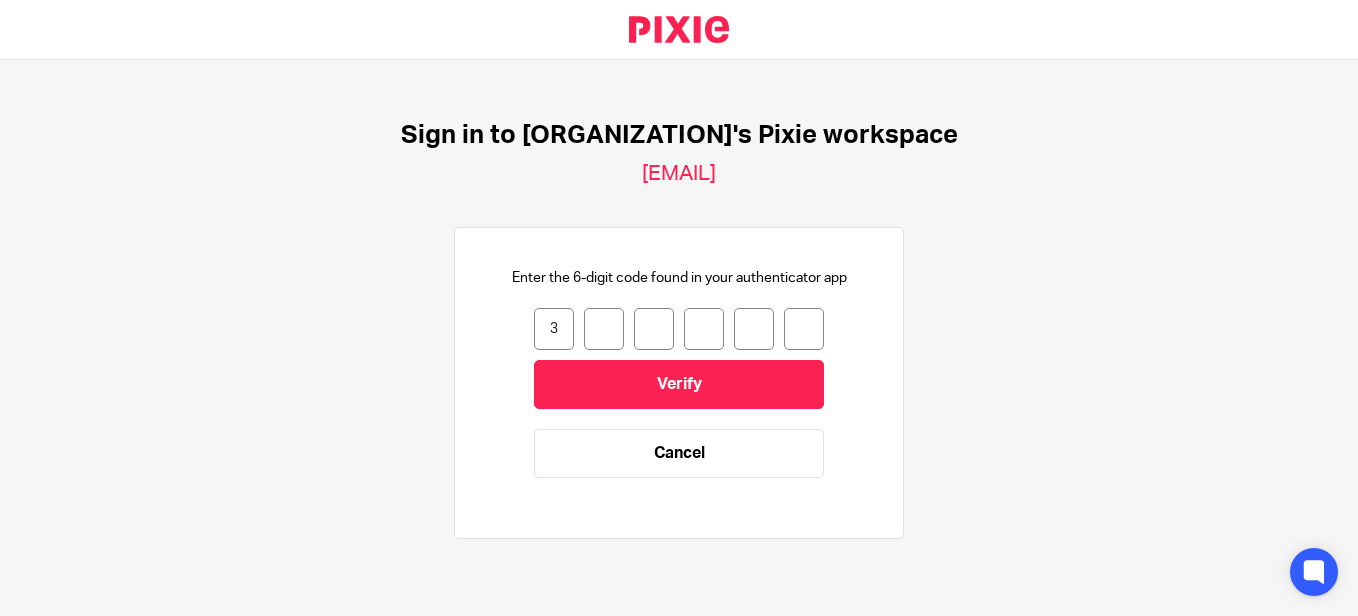 type on "1" 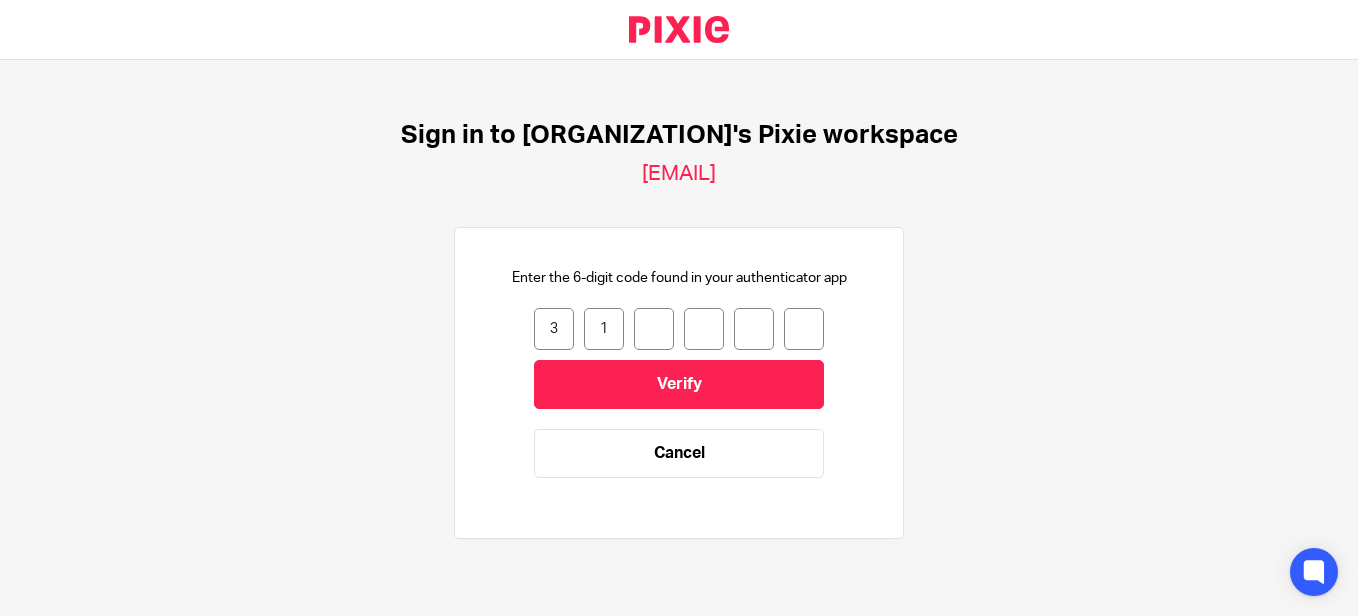 type on "2" 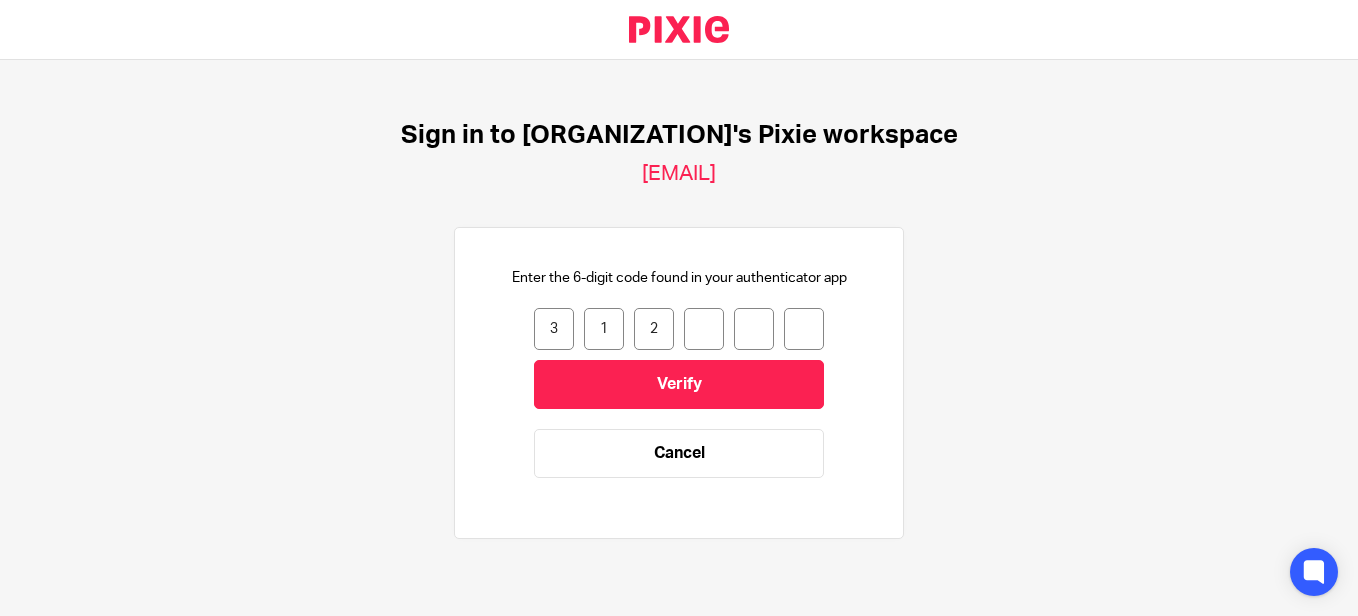 type on "6" 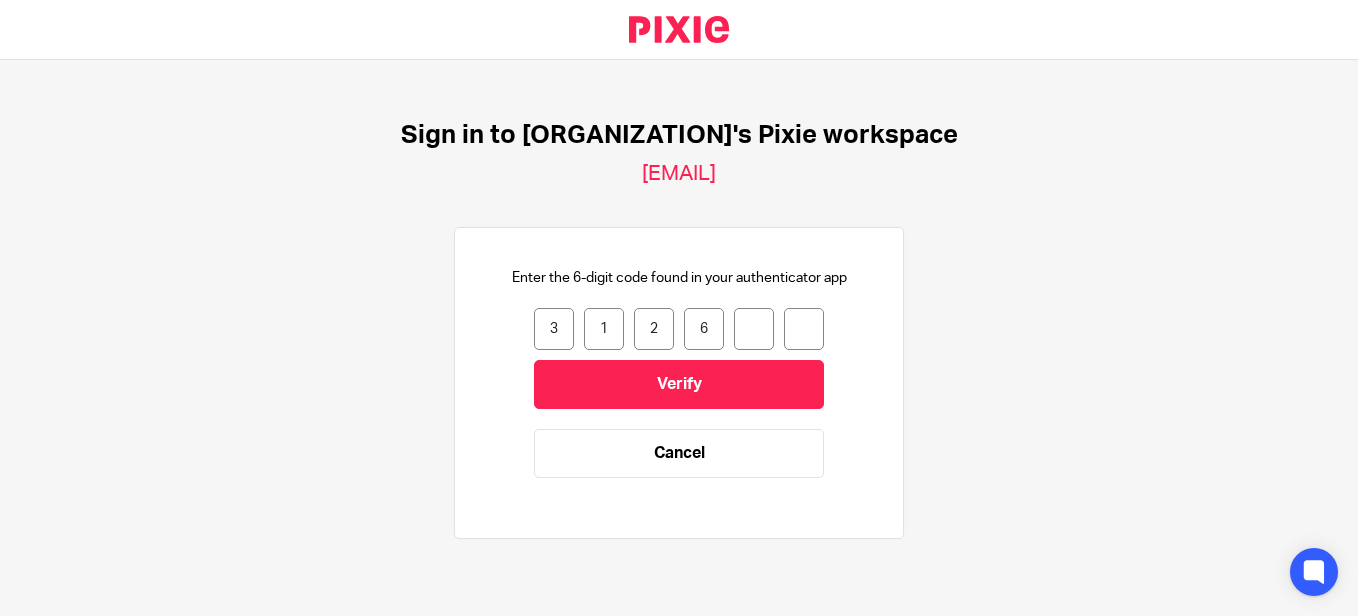 type on "7" 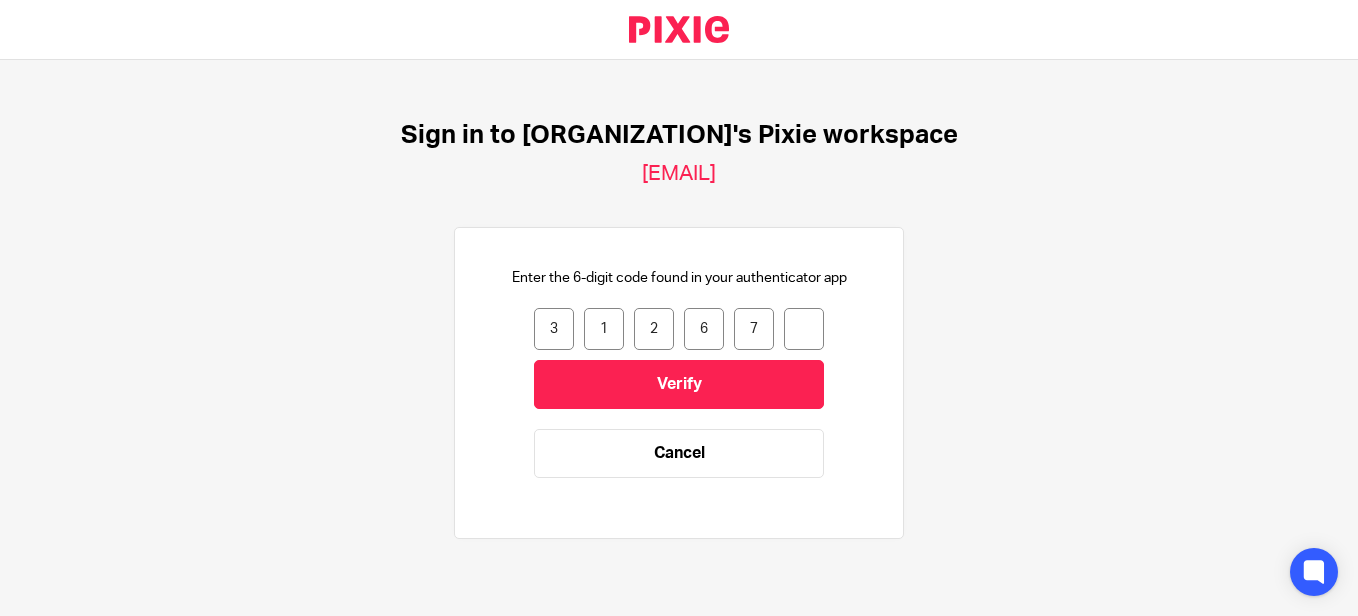 type on "9" 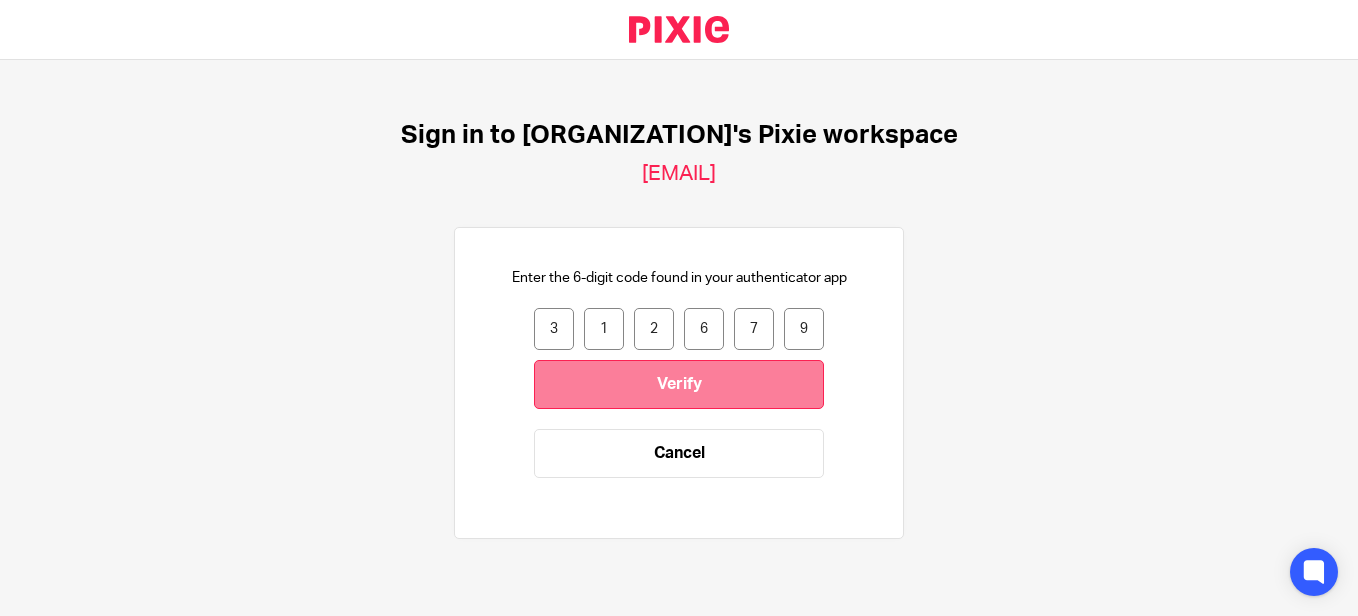 click on "Verify" at bounding box center (679, 384) 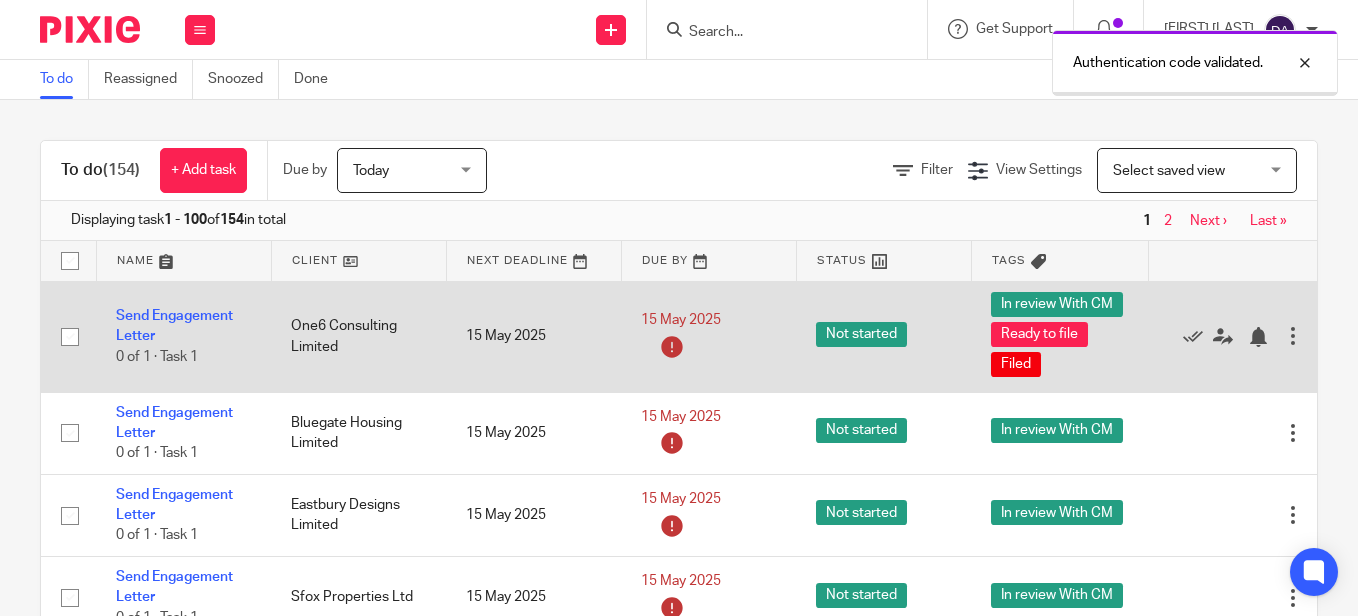scroll, scrollTop: 0, scrollLeft: 0, axis: both 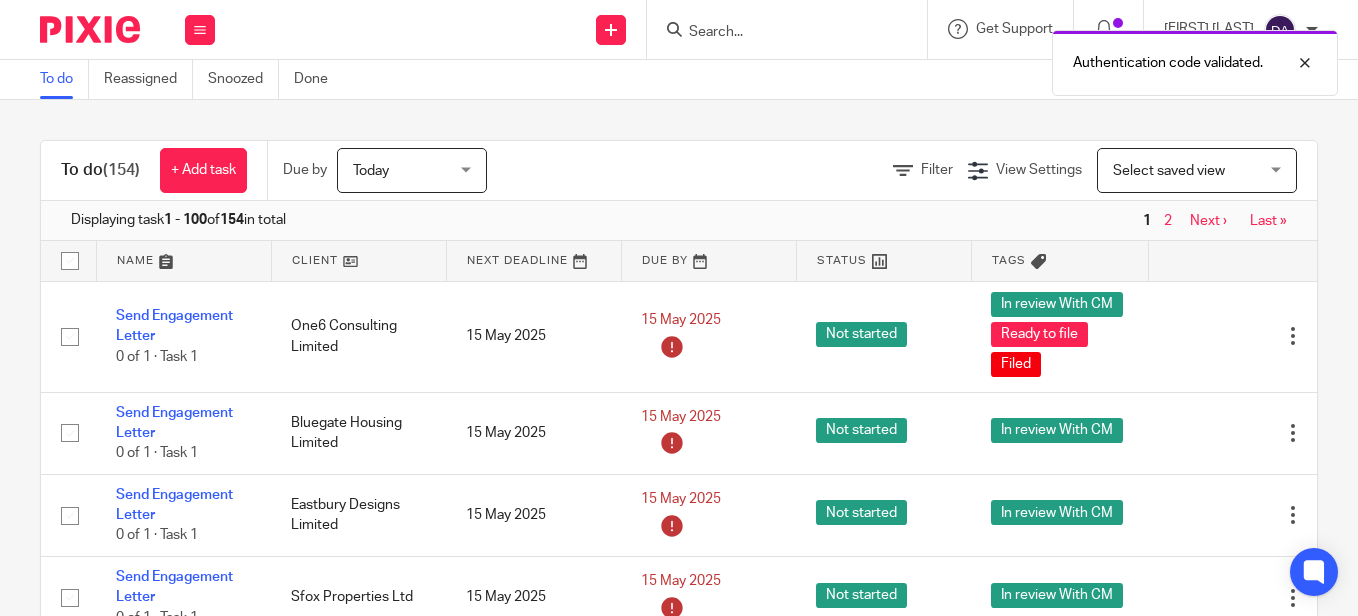 click on "Authentication code validated." at bounding box center (1008, 58) 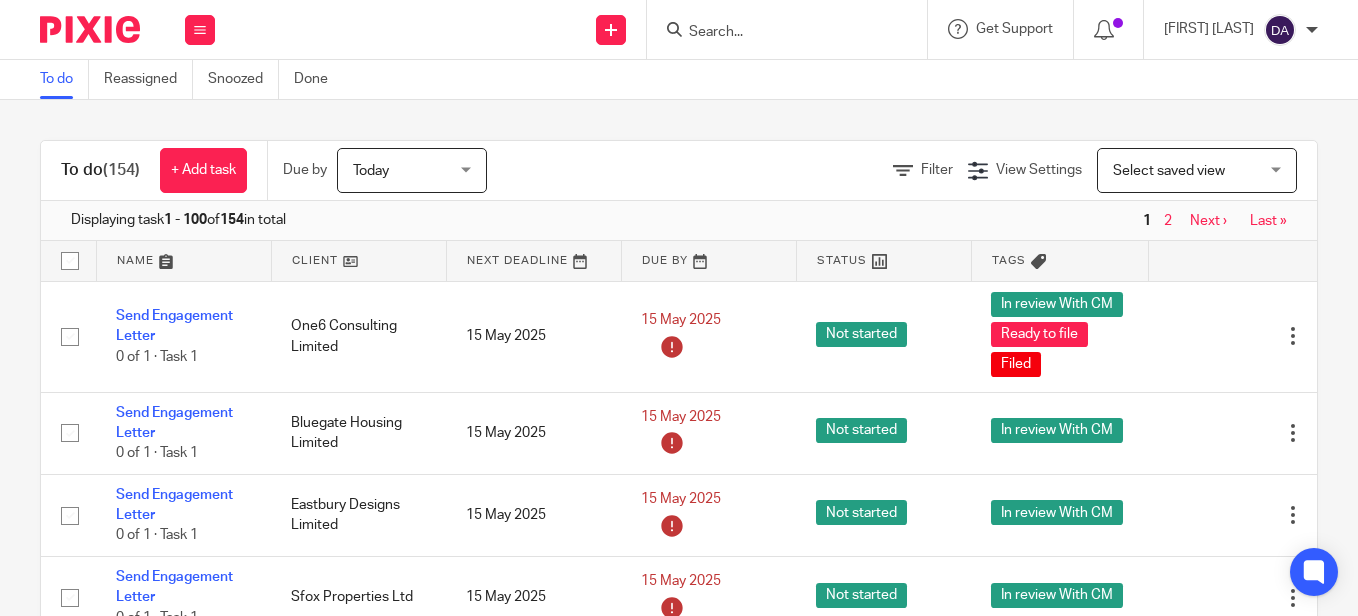 click at bounding box center [777, 33] 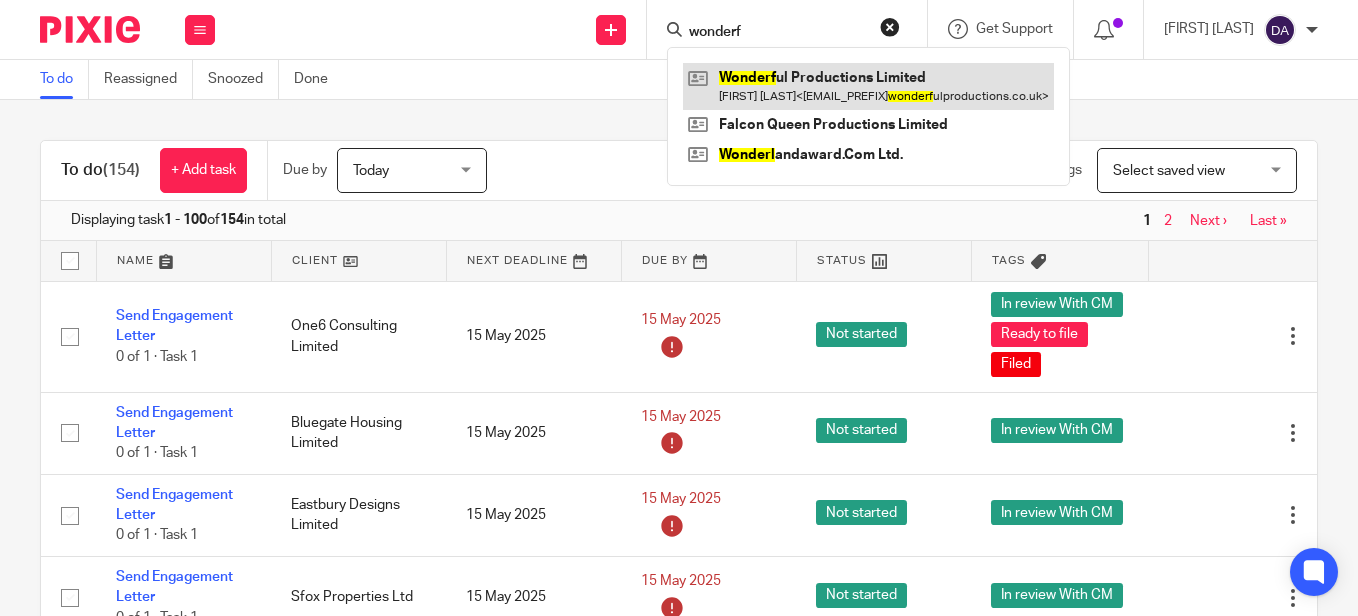type on "wonderf" 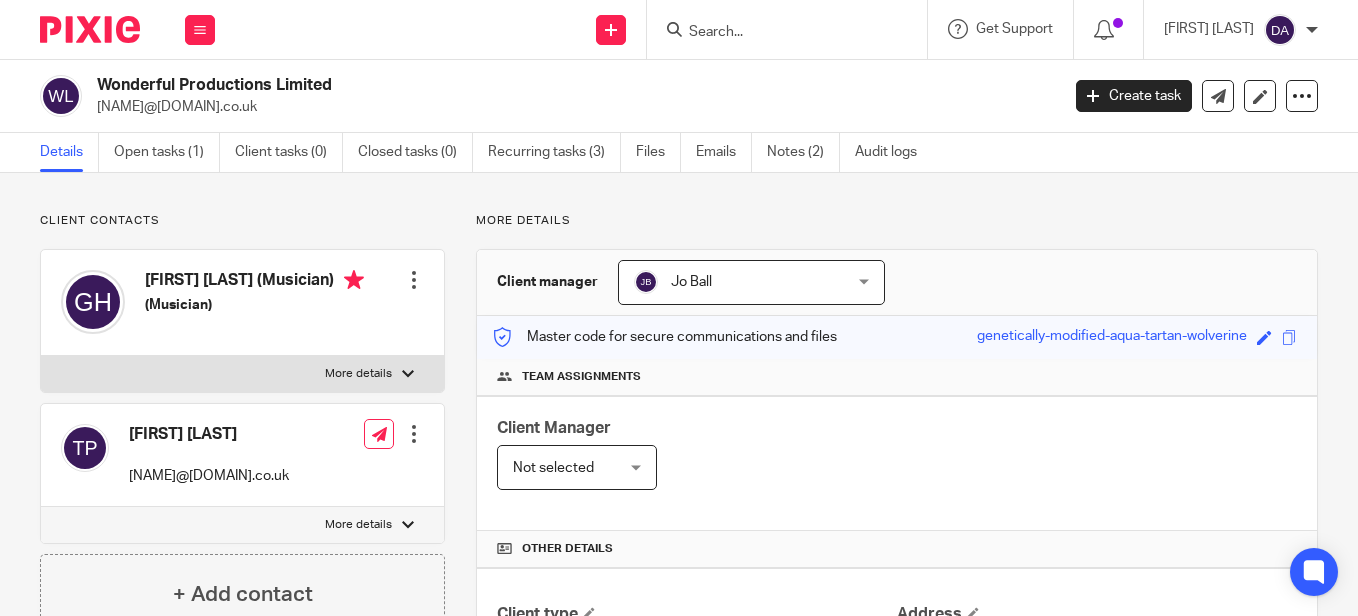 scroll, scrollTop: 0, scrollLeft: 0, axis: both 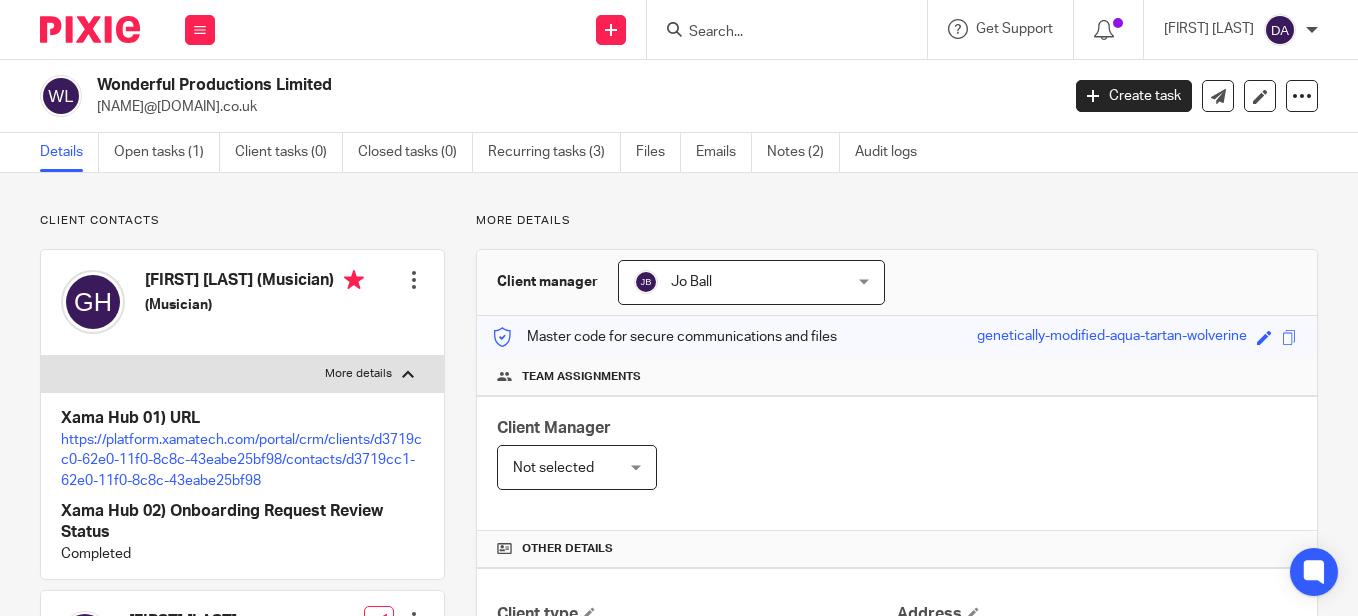 click at bounding box center (408, 374) 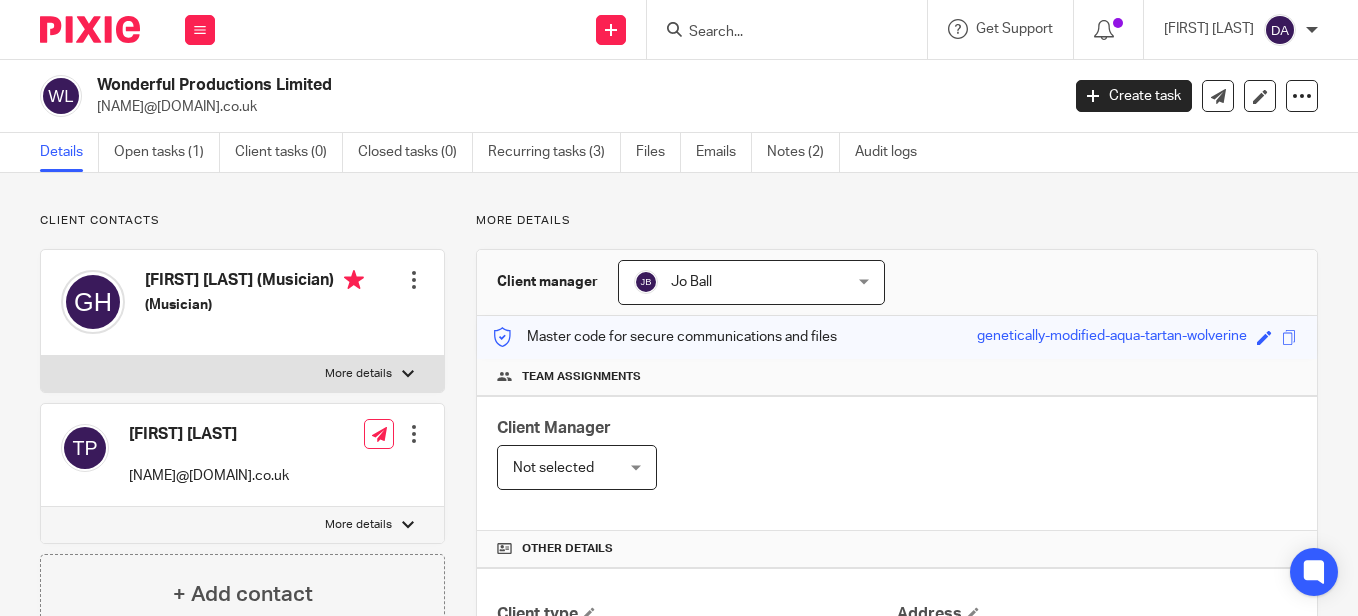 click at bounding box center [793, 29] 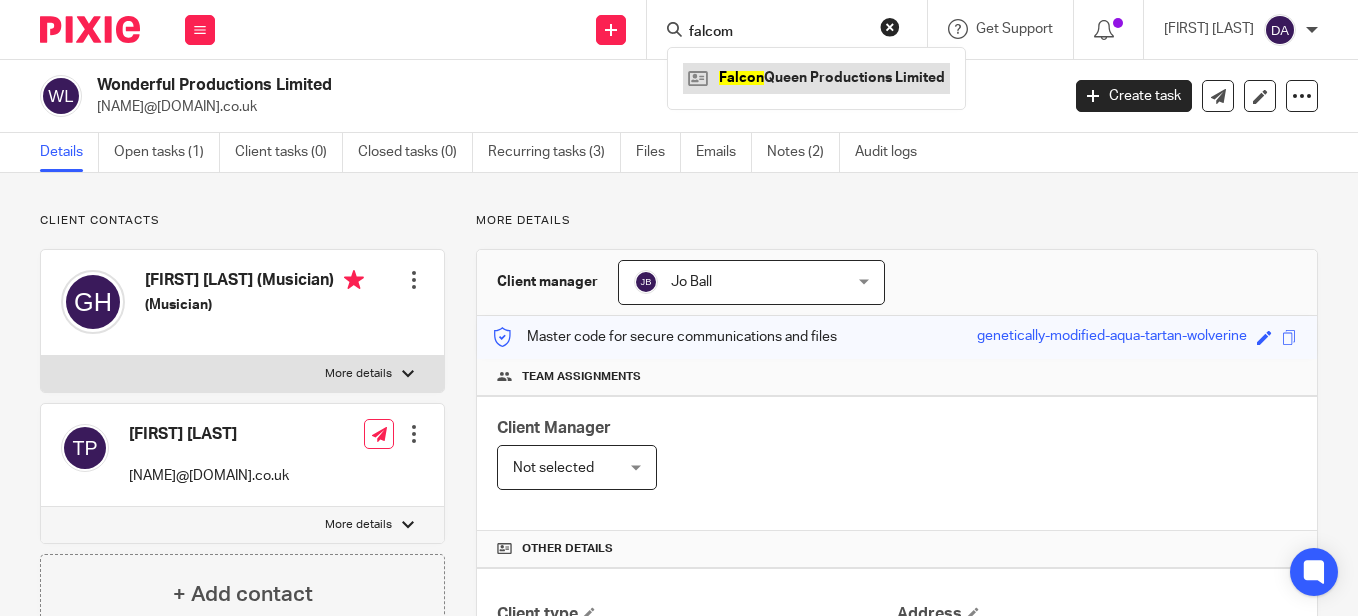type on "falcom" 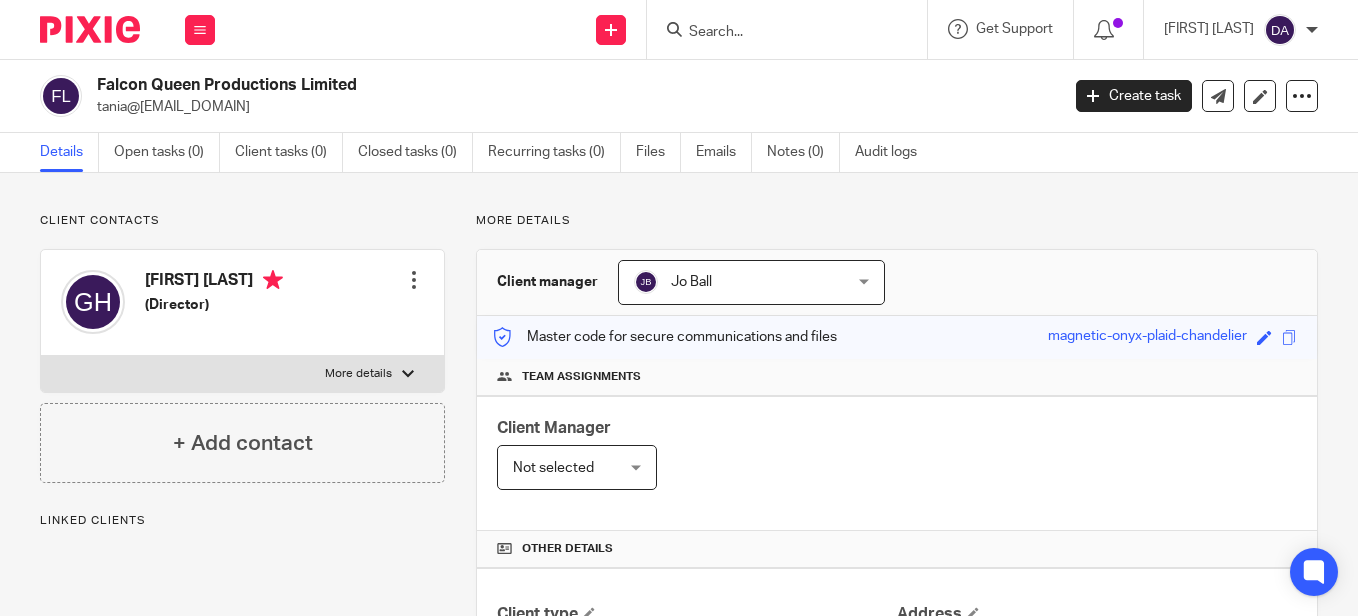 scroll, scrollTop: 0, scrollLeft: 0, axis: both 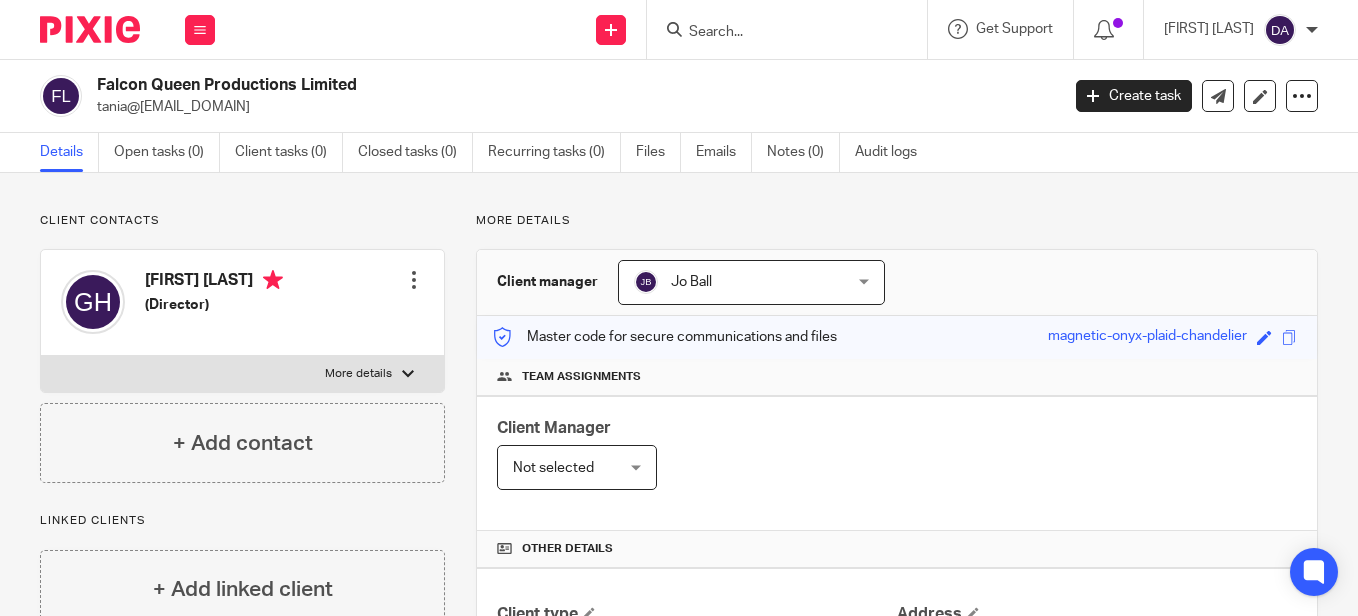 click at bounding box center (777, 33) 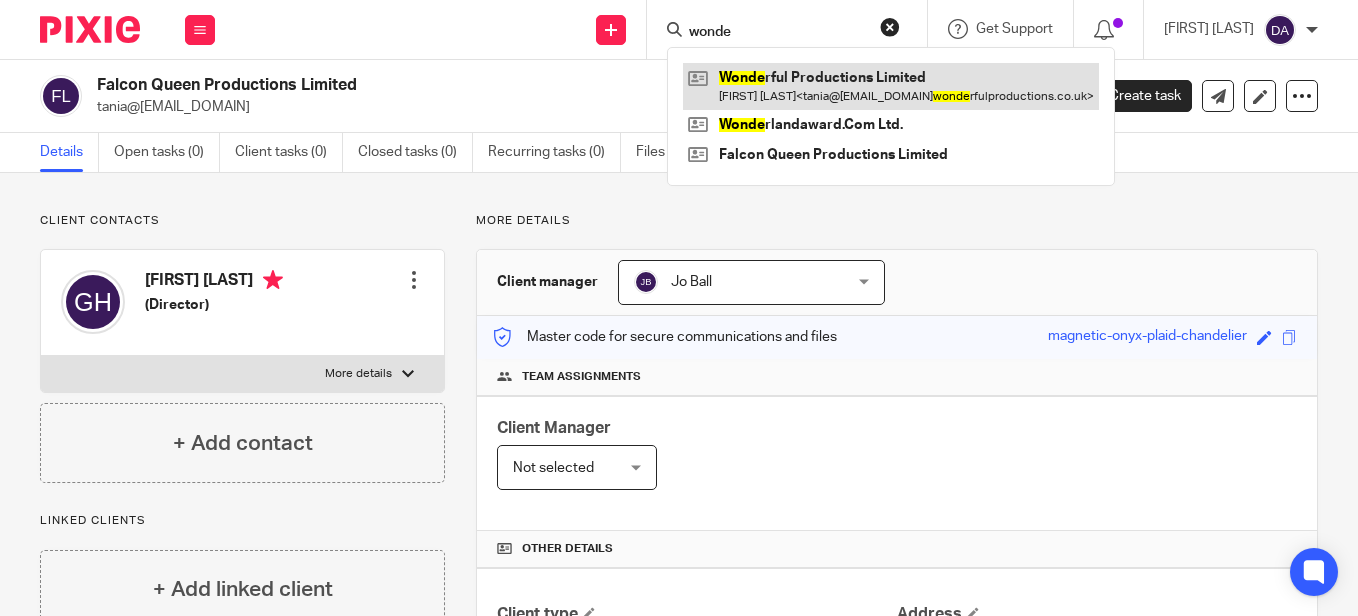 type on "wonde" 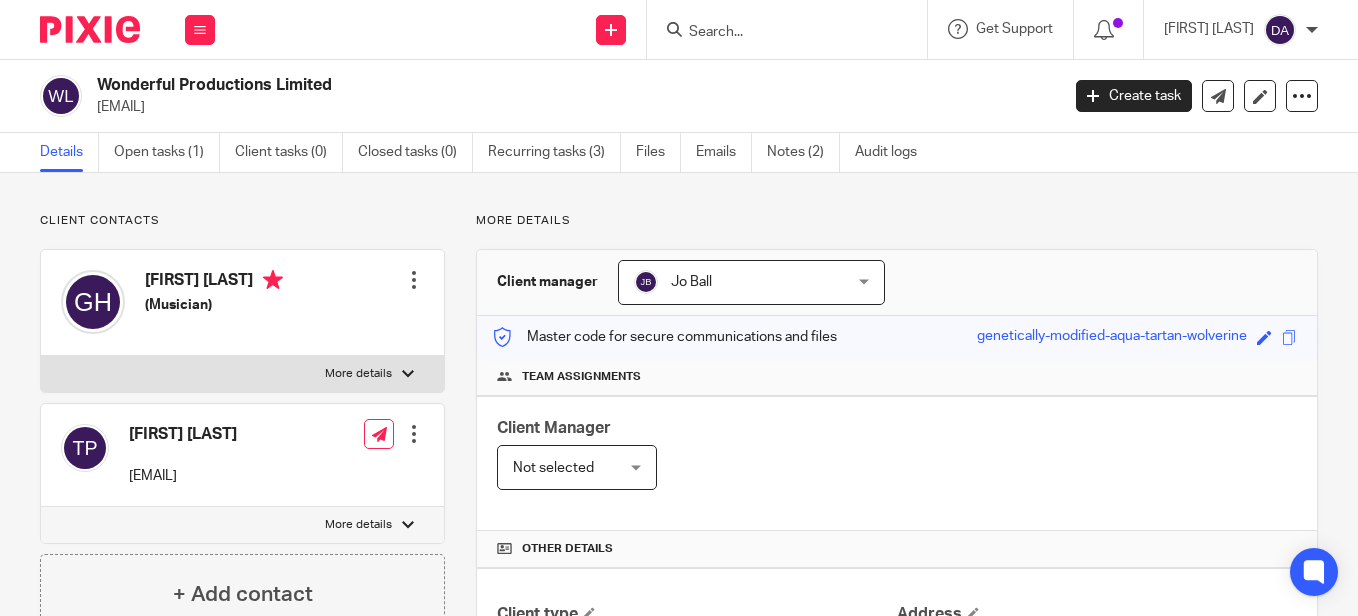 scroll, scrollTop: 0, scrollLeft: 0, axis: both 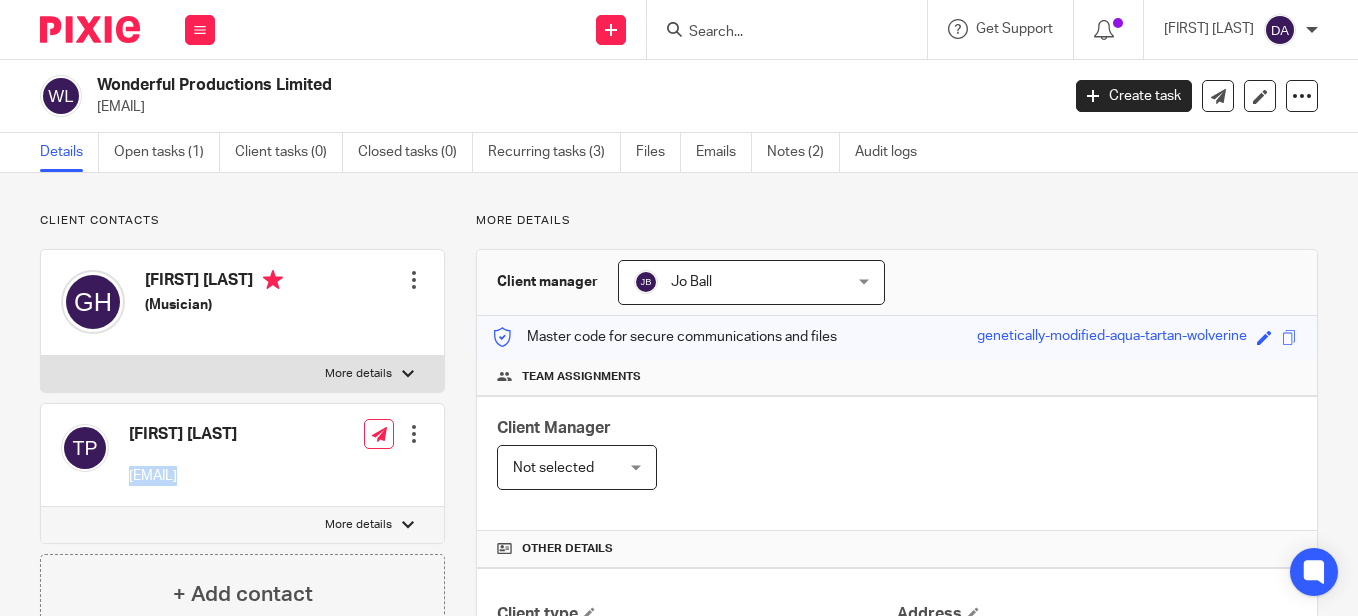 drag, startPoint x: 363, startPoint y: 481, endPoint x: 130, endPoint y: 498, distance: 233.61935 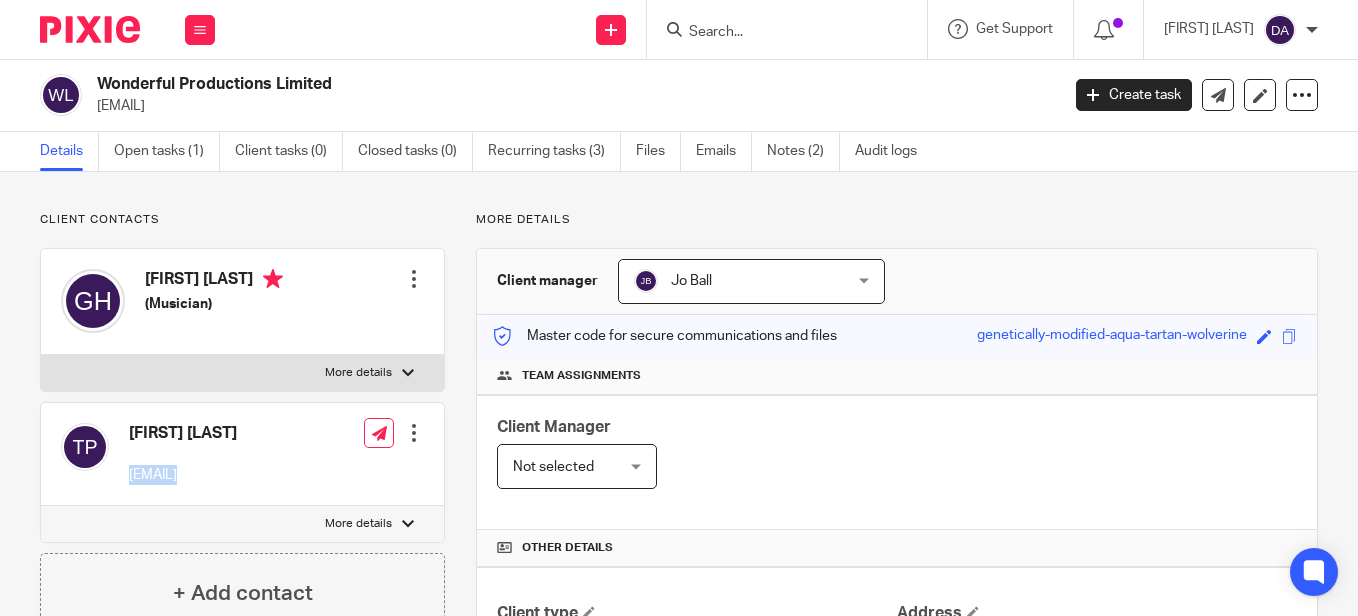 scroll, scrollTop: 0, scrollLeft: 0, axis: both 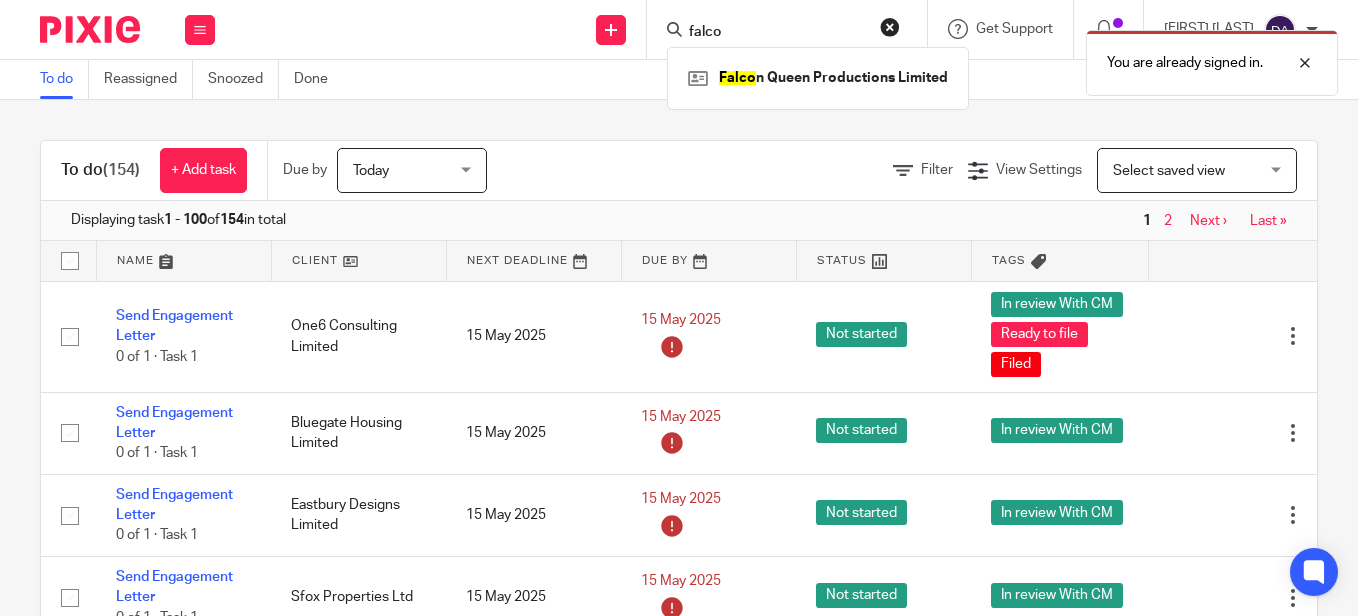 type on "falco" 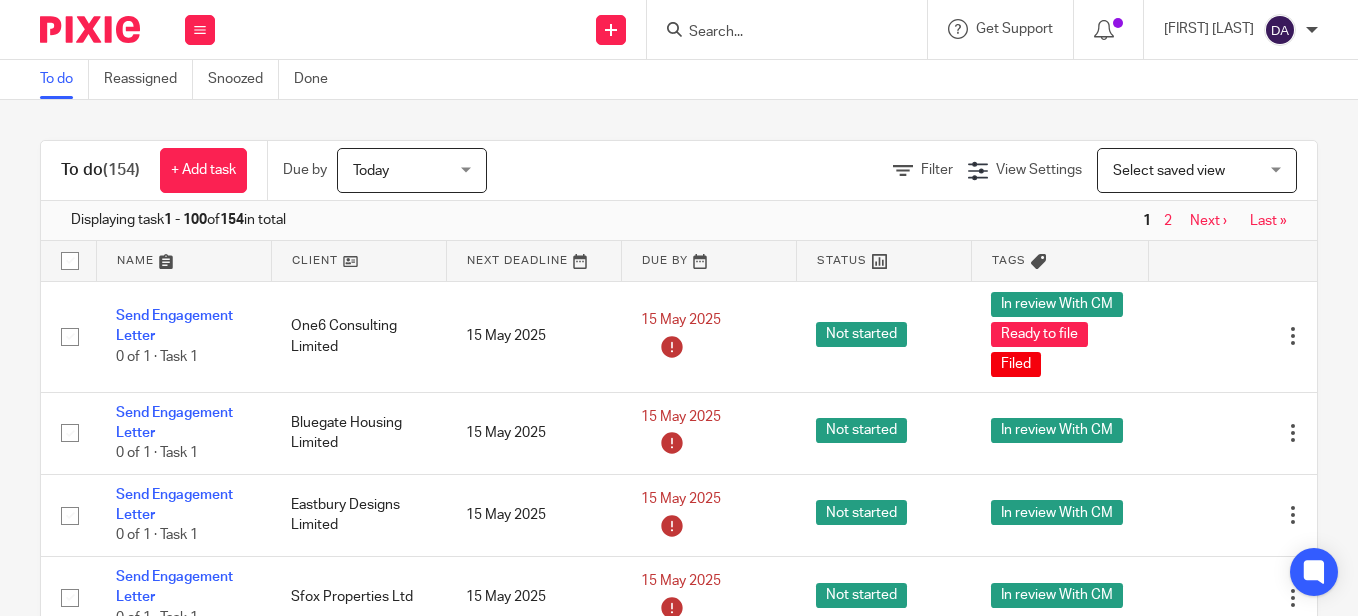 click at bounding box center (777, 33) 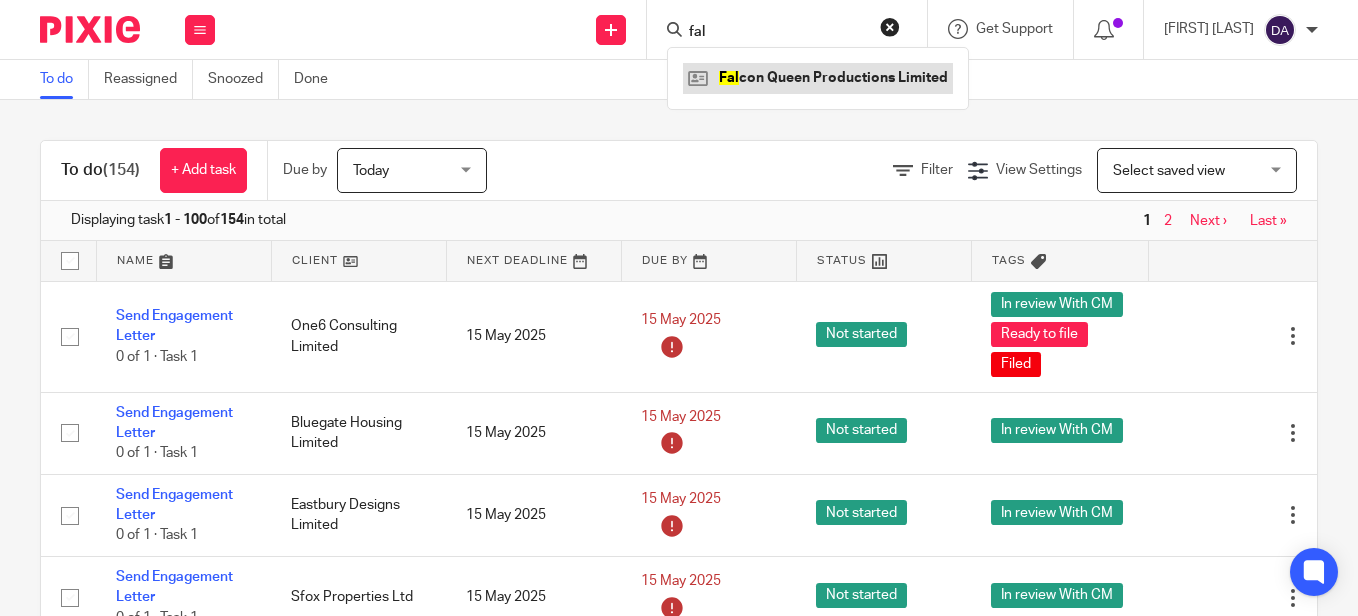 type on "fal" 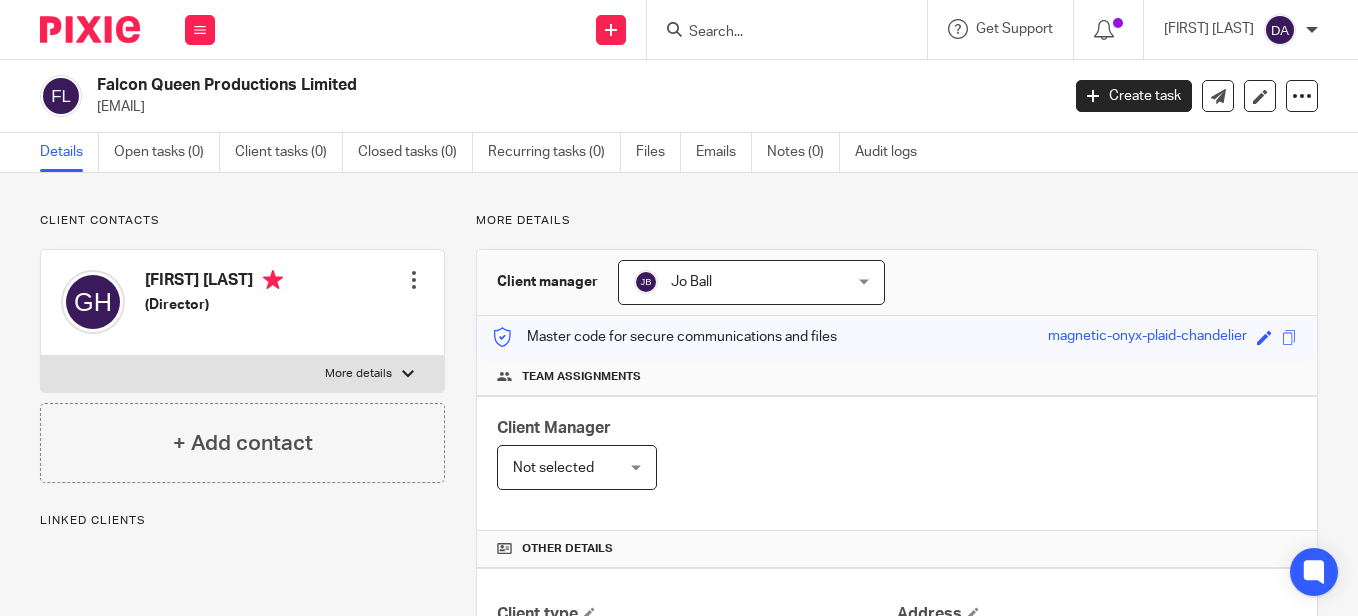 scroll, scrollTop: 0, scrollLeft: 0, axis: both 